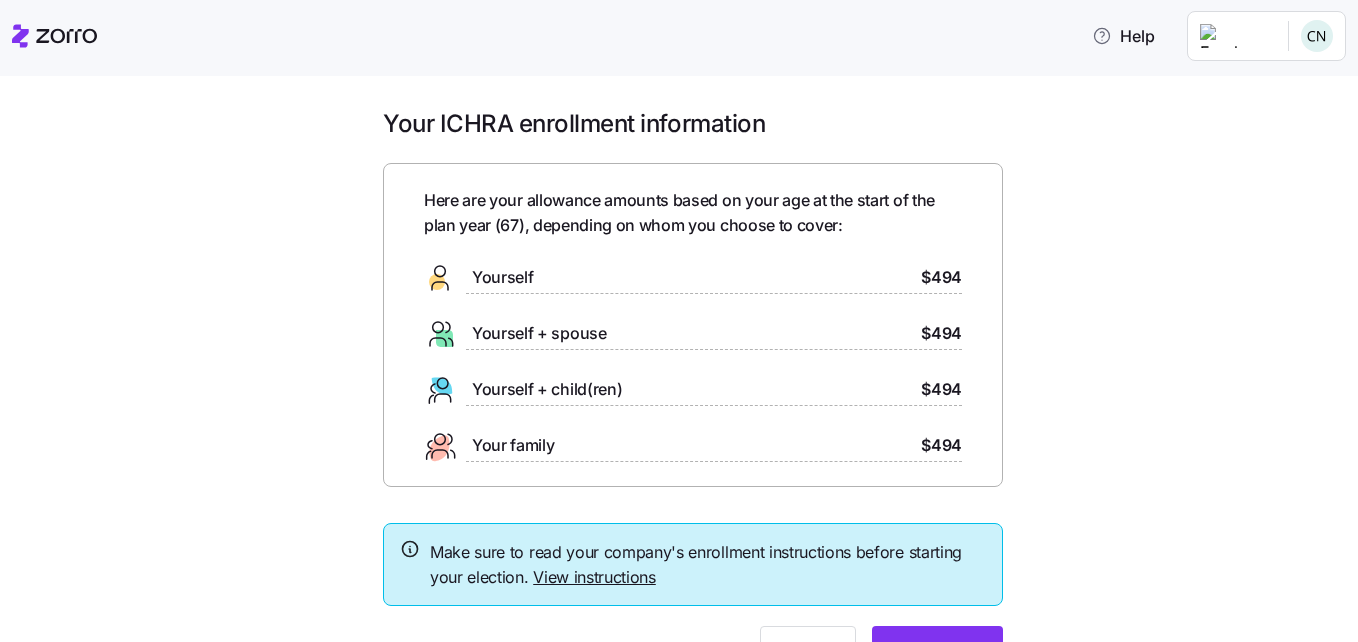 scroll, scrollTop: 0, scrollLeft: 0, axis: both 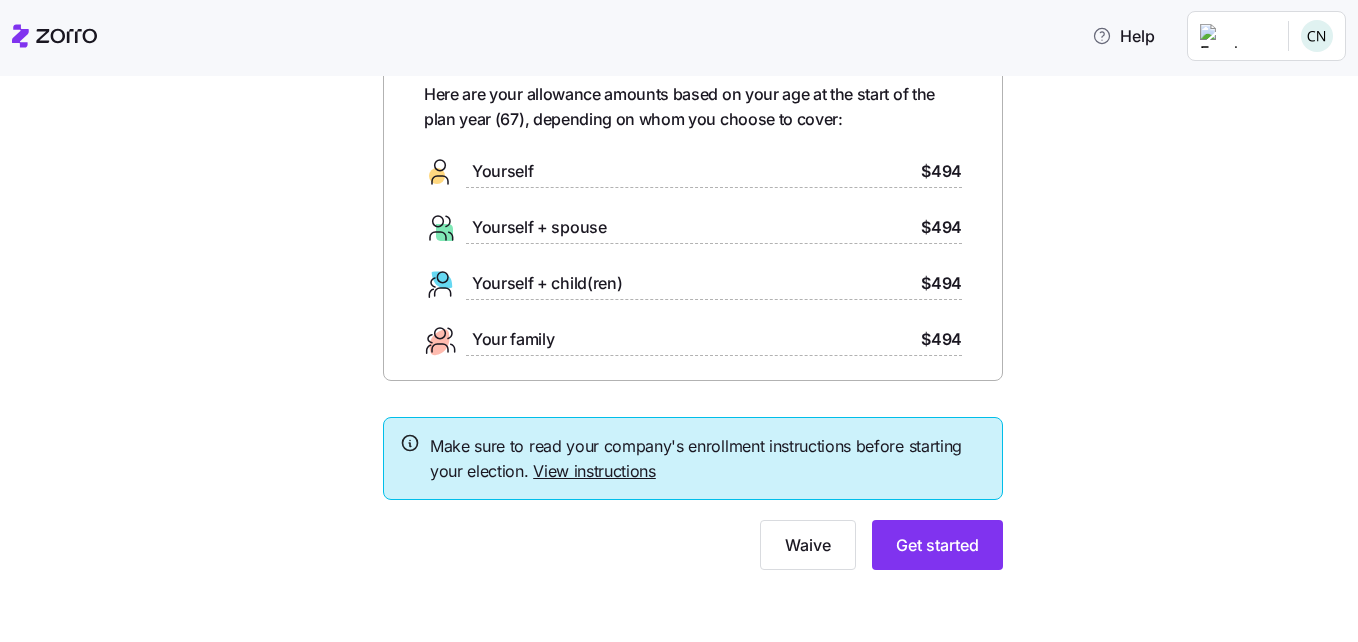 click on "View instructions" at bounding box center [594, 471] 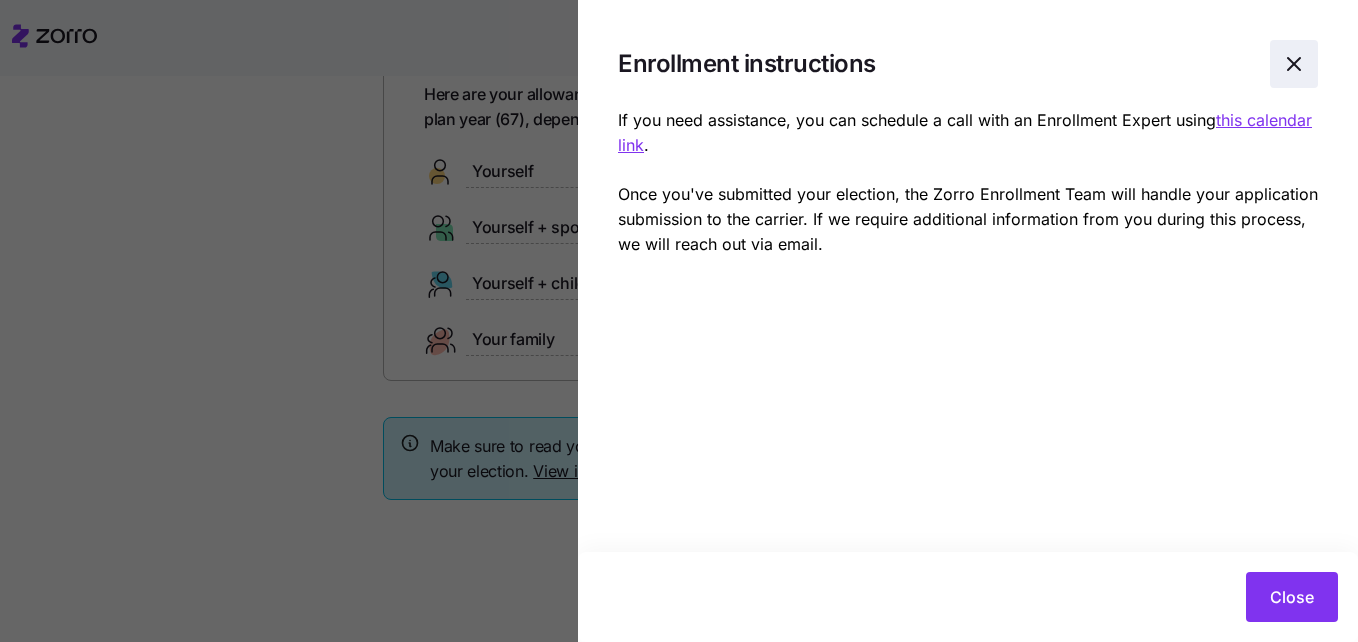 click 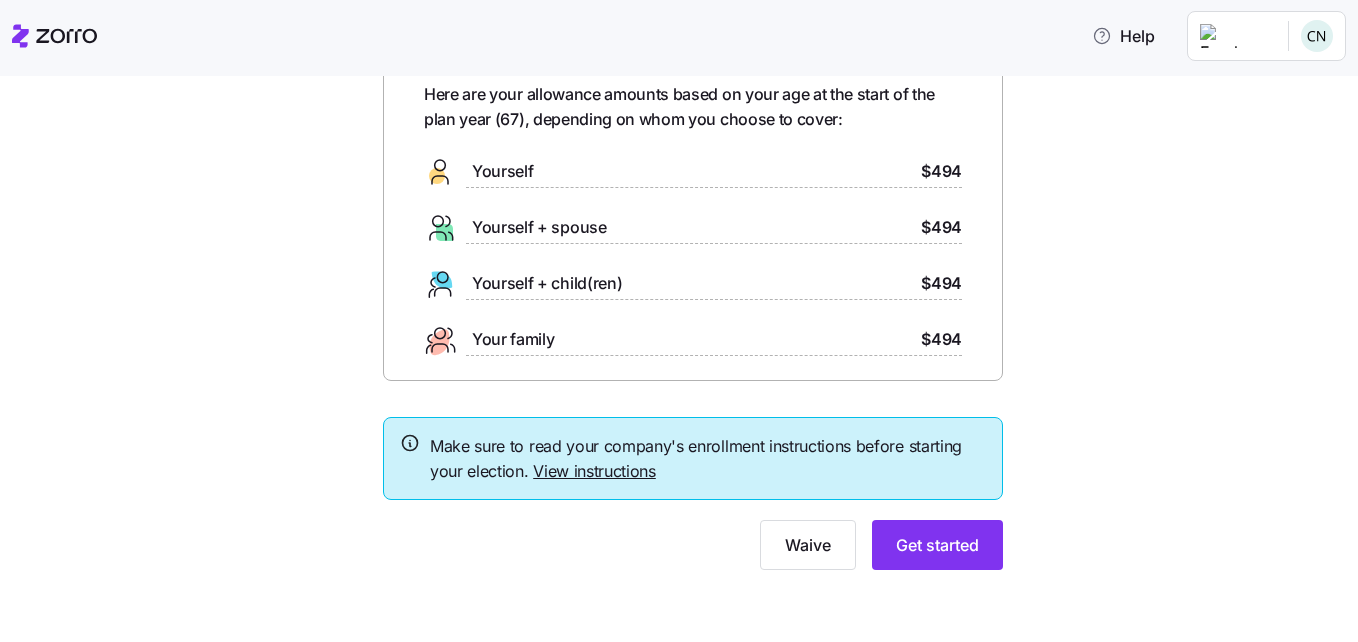 click on "View instructions" at bounding box center [594, 471] 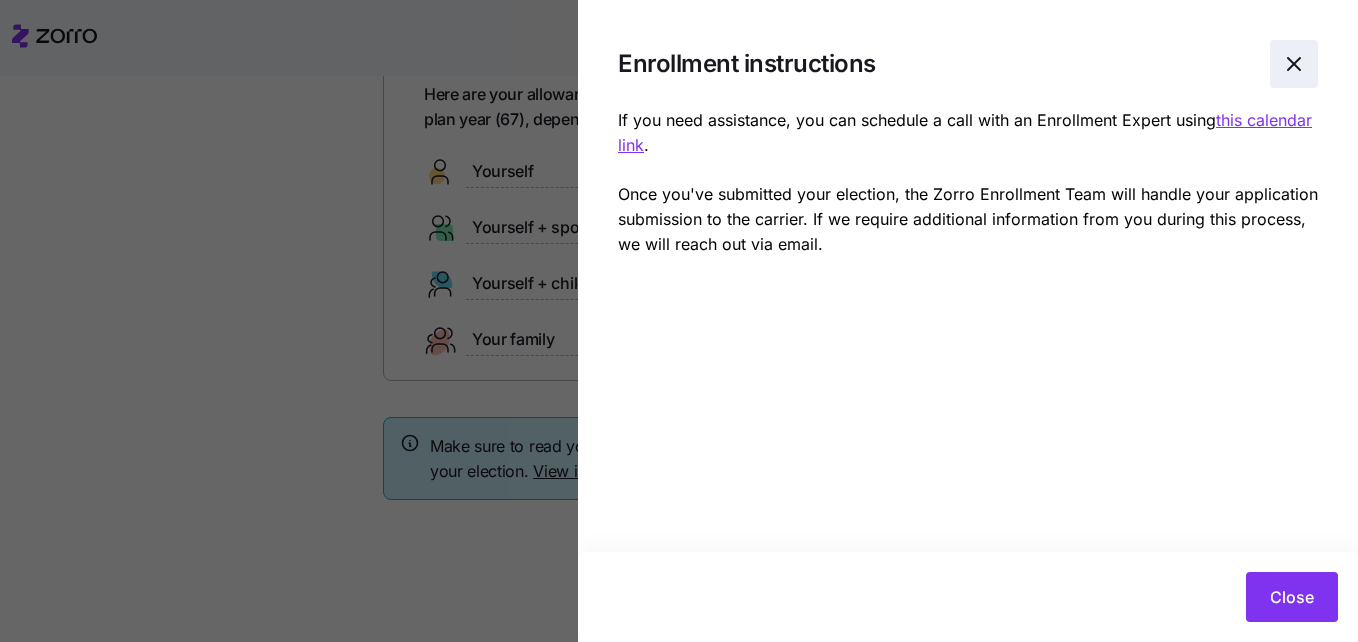 click 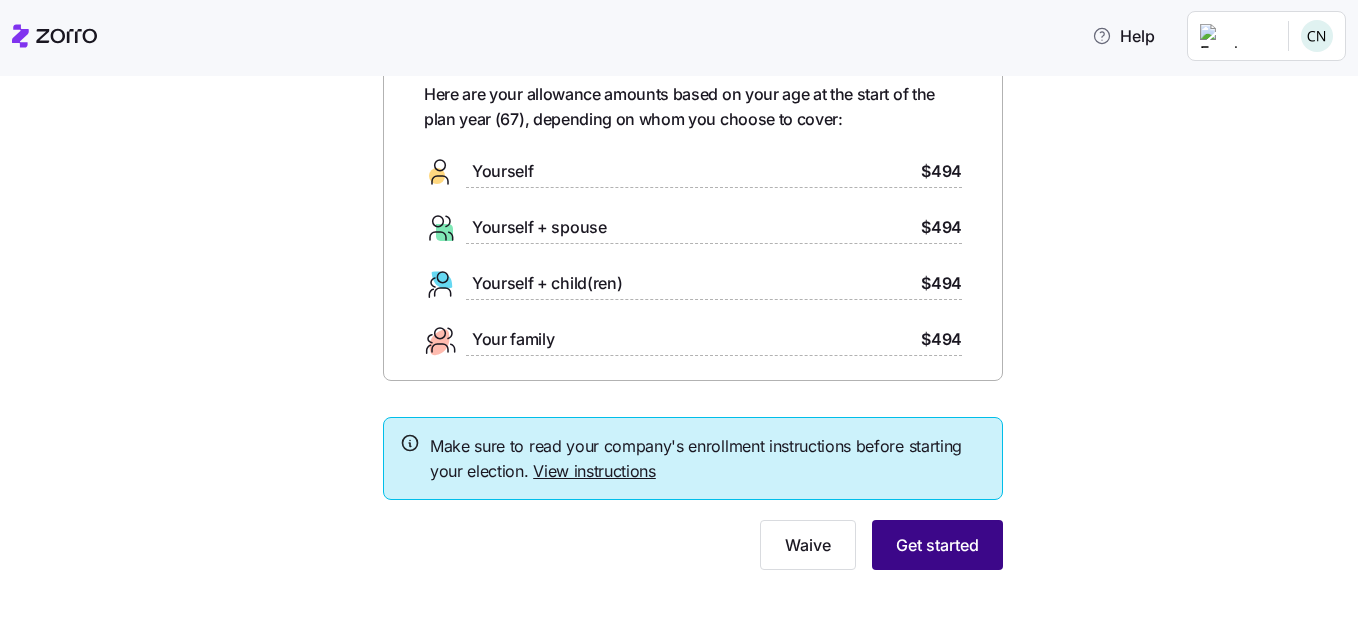 click on "Get started" at bounding box center [937, 545] 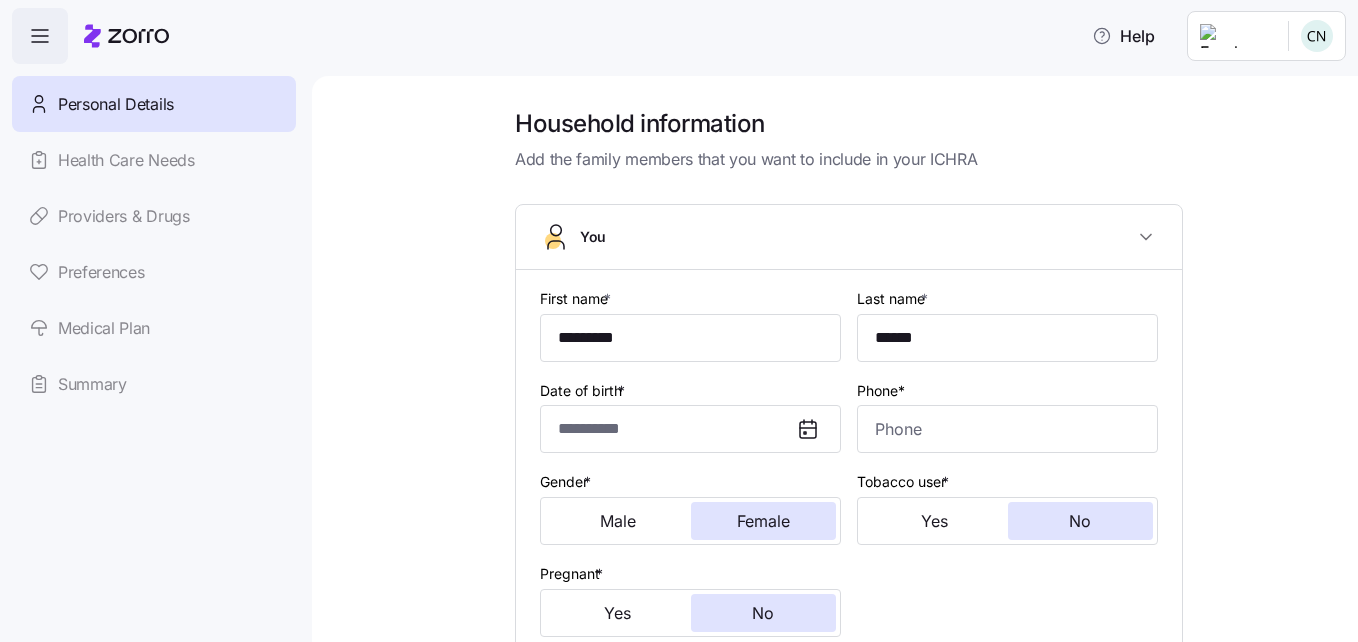 type on "*********" 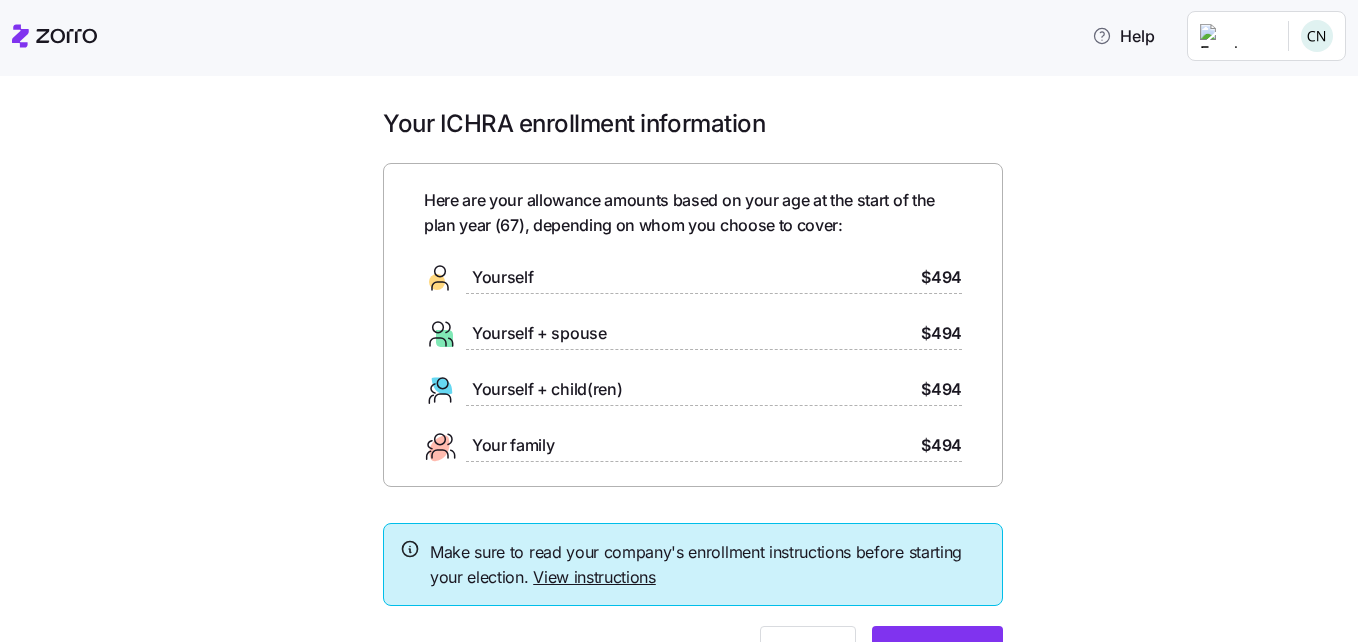 click on "View instructions" at bounding box center (594, 577) 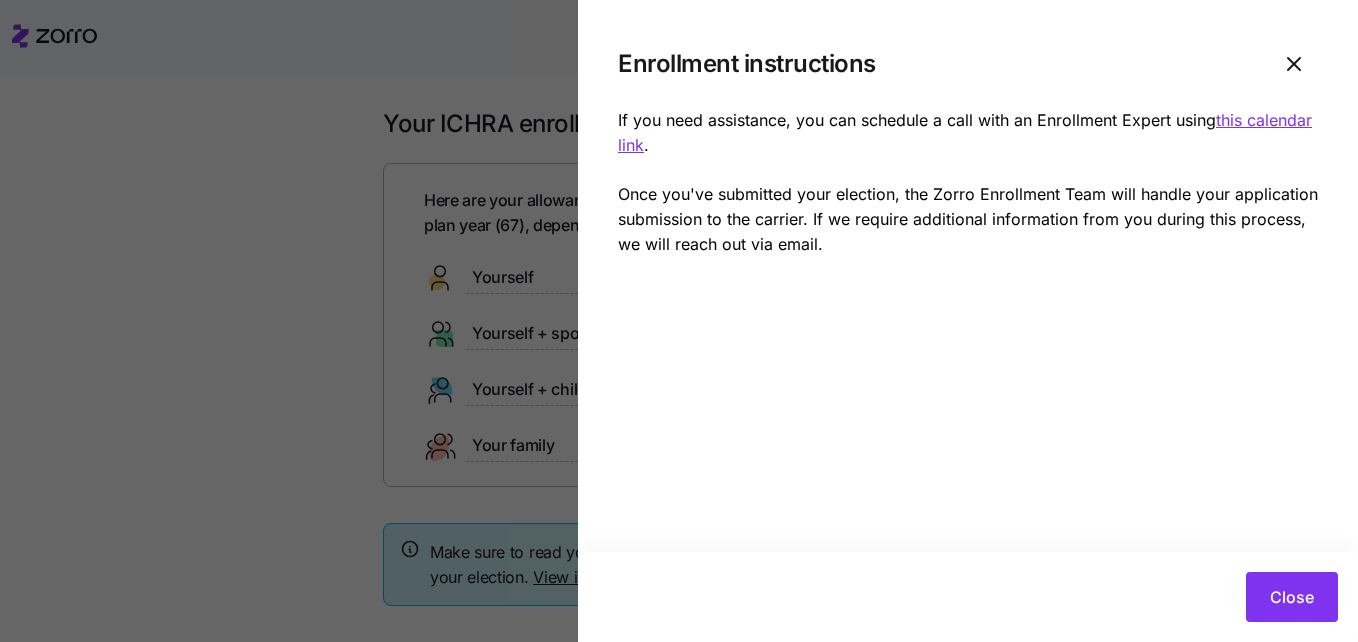 click on "this calendar link" at bounding box center (965, 132) 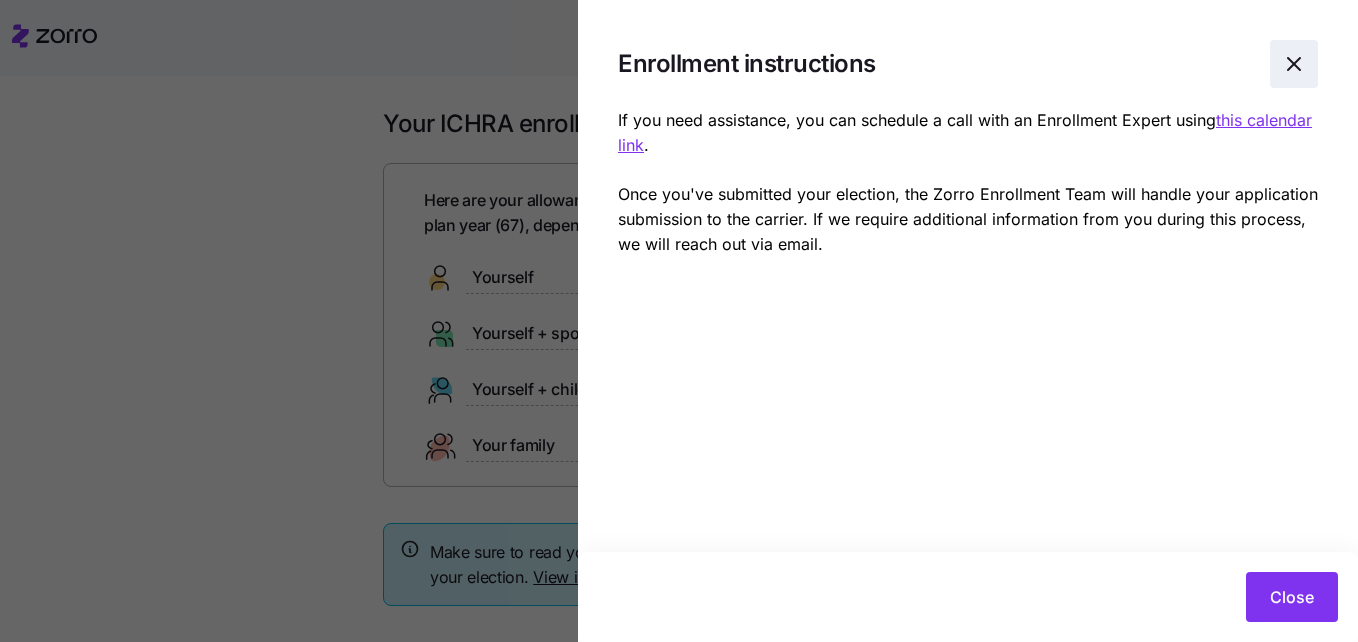 click 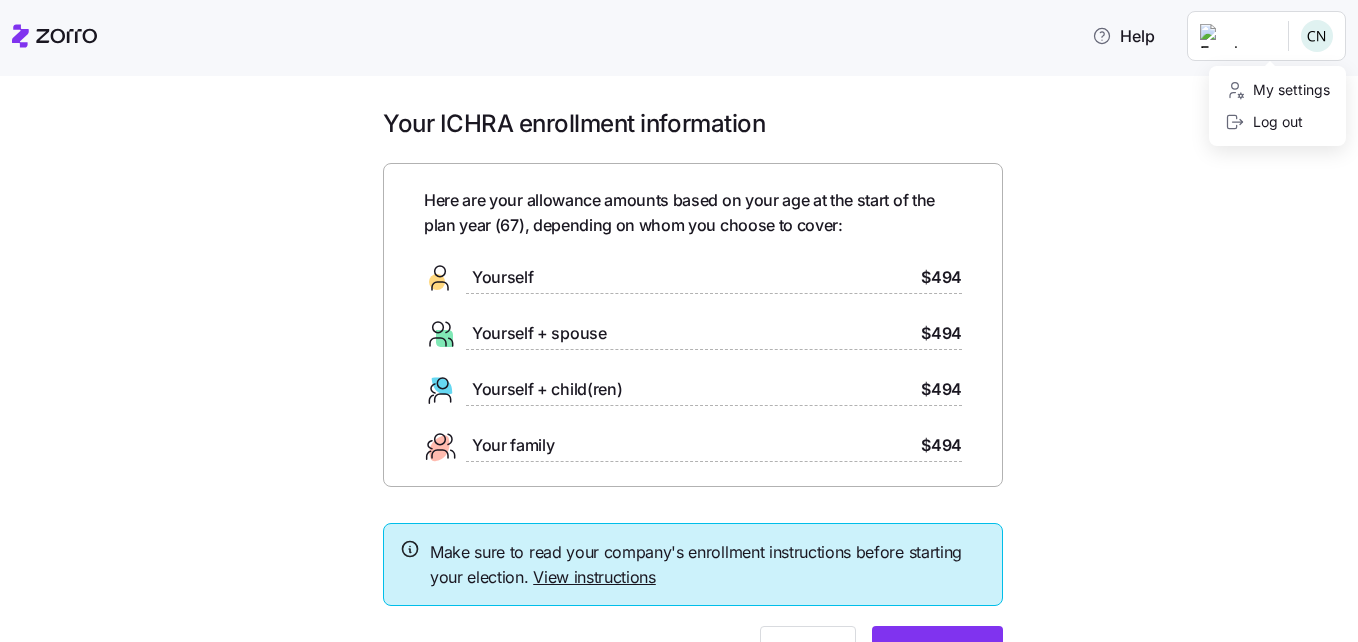 click on "Help Your ICHRA enrollment information Here are your allowance amounts based on your age at the start of the plan year ( [AGE] ), depending on whom you choose to cover: Yourself $494 Yourself + spouse $494 Yourself + child(ren) $494 Your family $494 Make sure to read your company's enrollment instructions before starting your election.   View instructions Waive Get started Personalized allowance | Zorro My settings Log out" at bounding box center (679, 315) 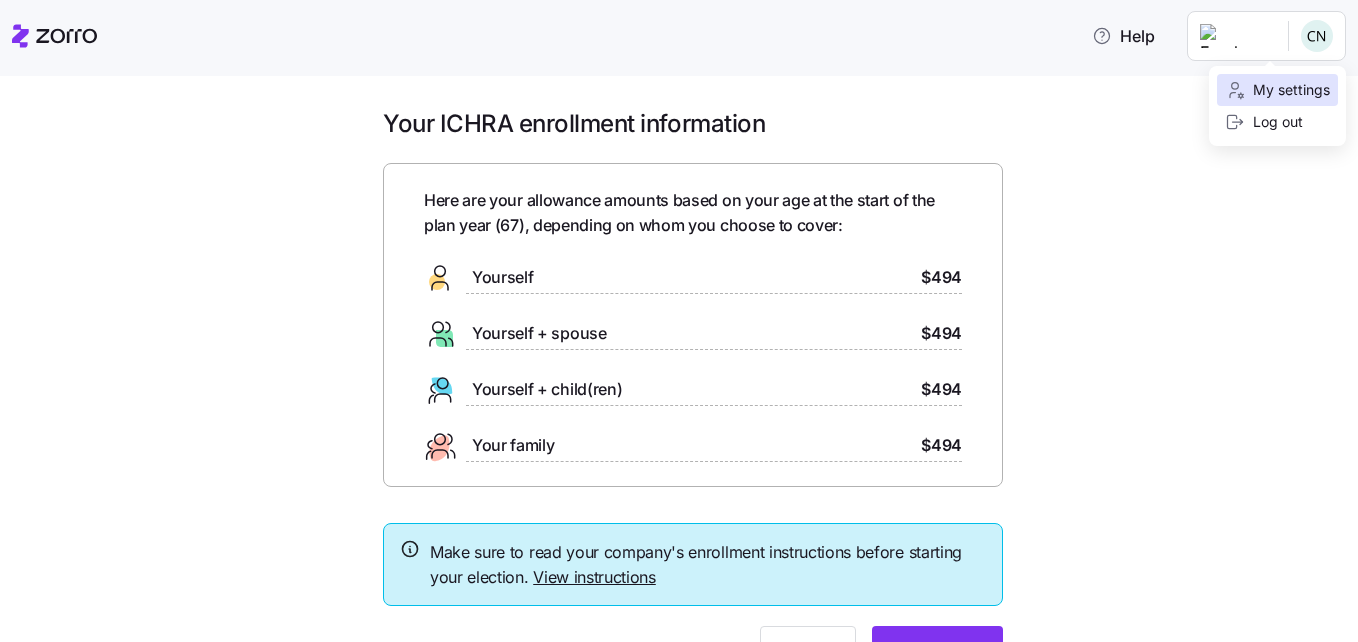 click on "My settings" at bounding box center (1277, 90) 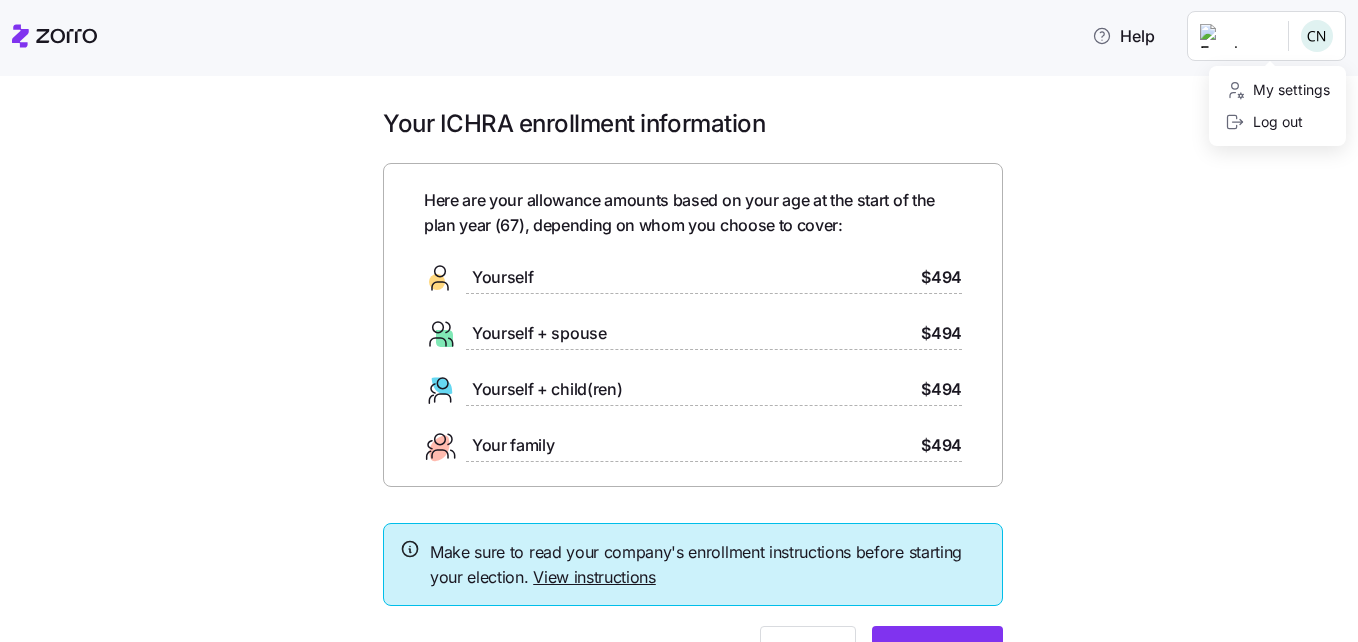 click on "Help Your ICHRA enrollment information Here are your allowance amounts based on your age at the start of the plan year ( [AGE] ), depending on whom you choose to cover: Yourself $494 Yourself + spouse $494 Yourself + child(ren) $494 Your family $494 Make sure to read your company's enrollment instructions before starting your election.   View instructions Waive Get started Personalized allowance | Zorro My settings Log out" at bounding box center [679, 315] 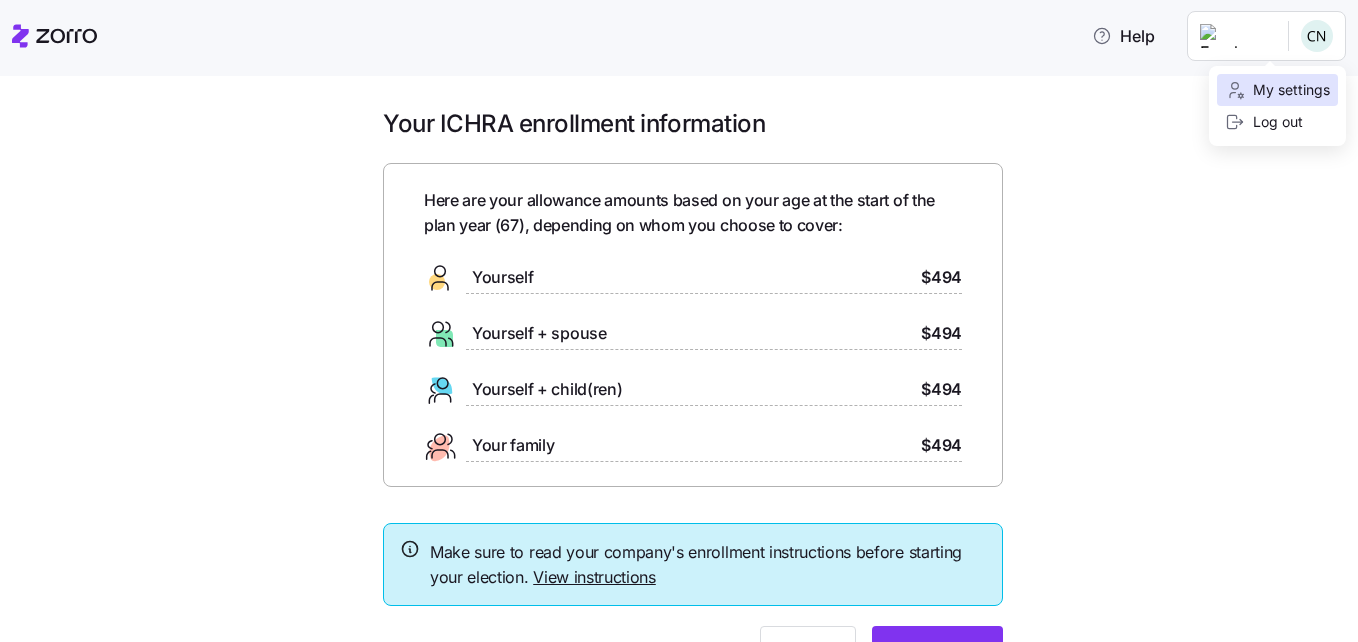 click on "My settings" at bounding box center [1277, 90] 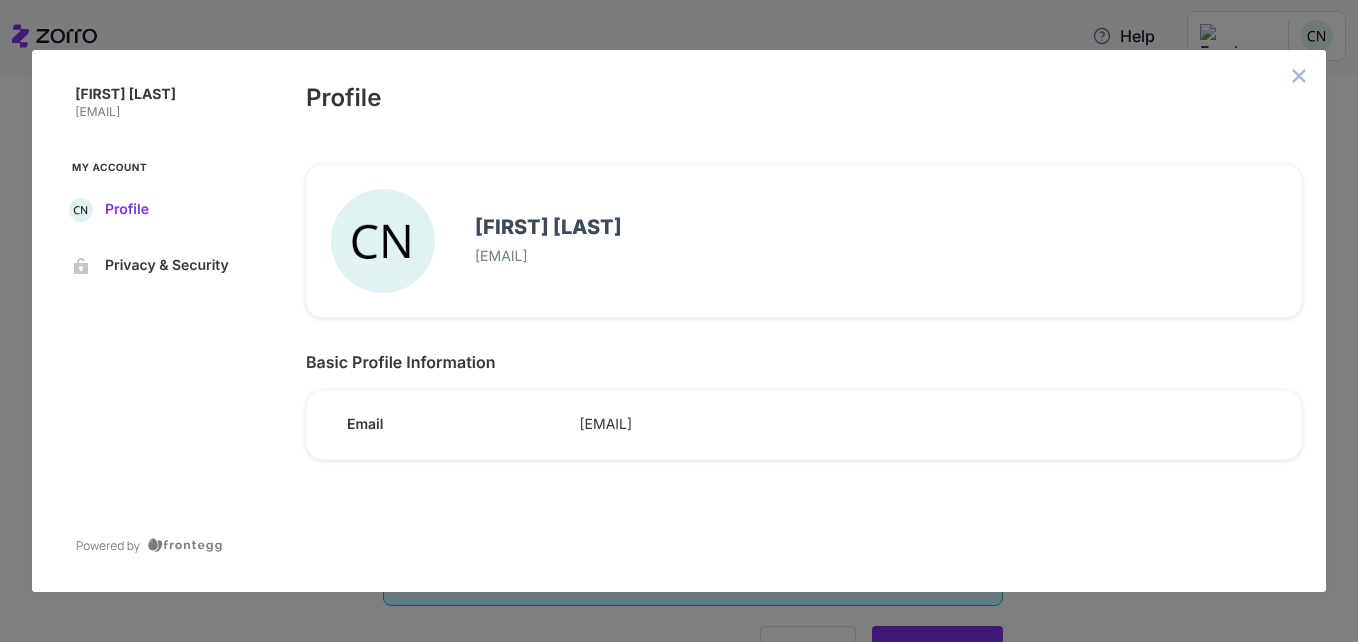 click on "Profile" at bounding box center [173, 210] 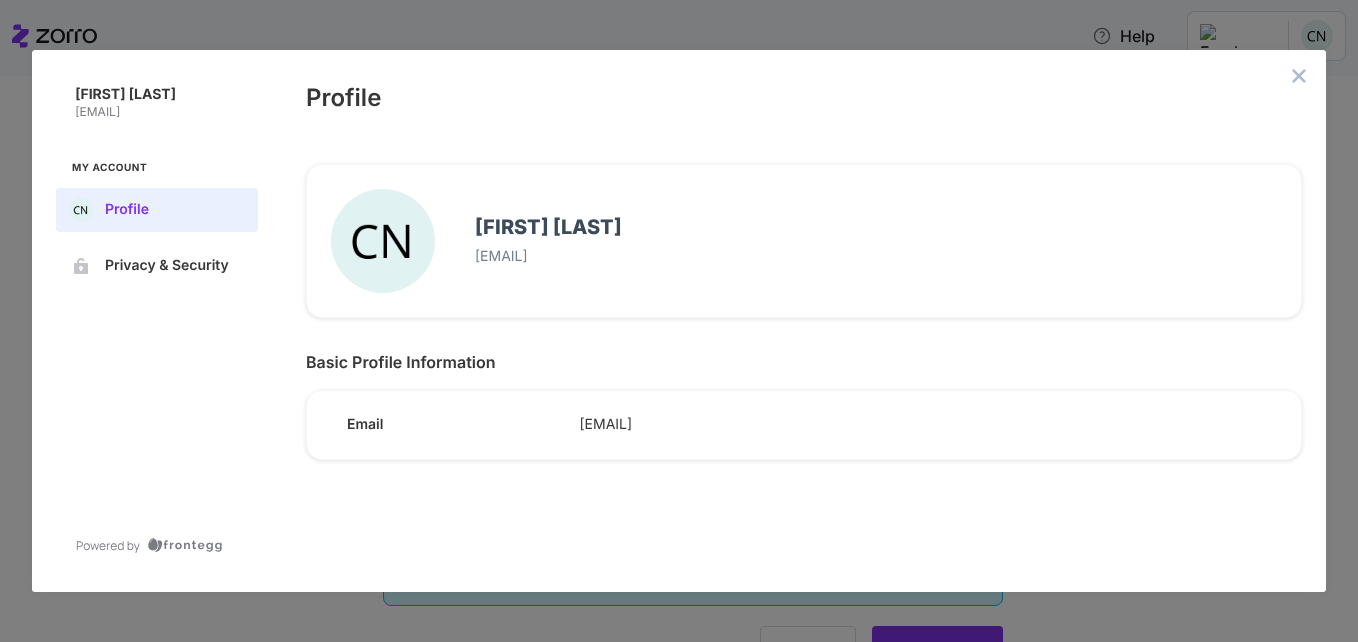 click on "Basic Profile Information" at bounding box center [472, 362] 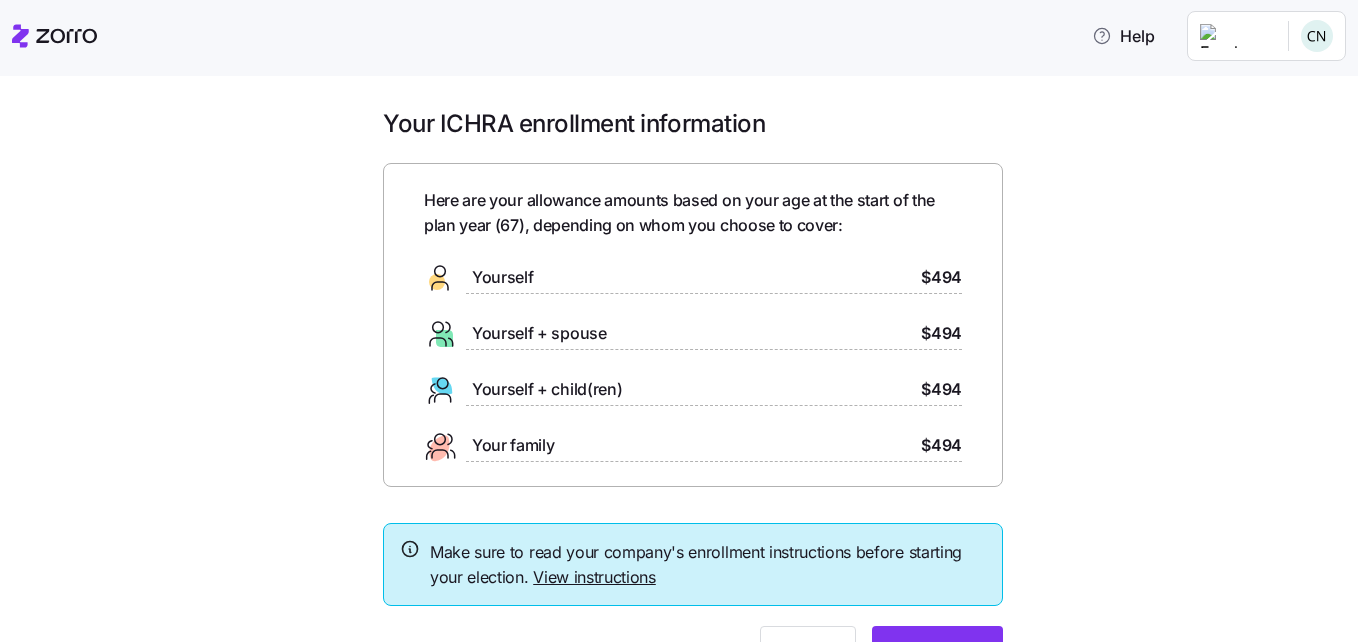 drag, startPoint x: 1347, startPoint y: 284, endPoint x: 1361, endPoint y: 353, distance: 70.40597 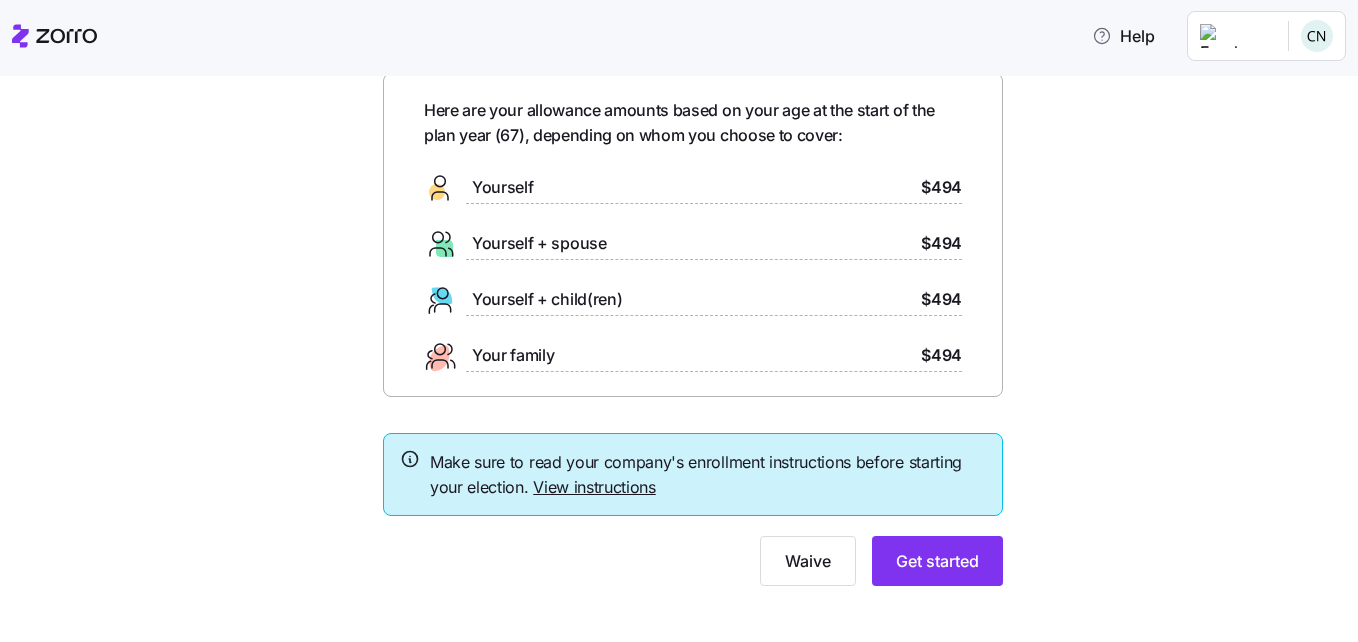 scroll, scrollTop: 106, scrollLeft: 0, axis: vertical 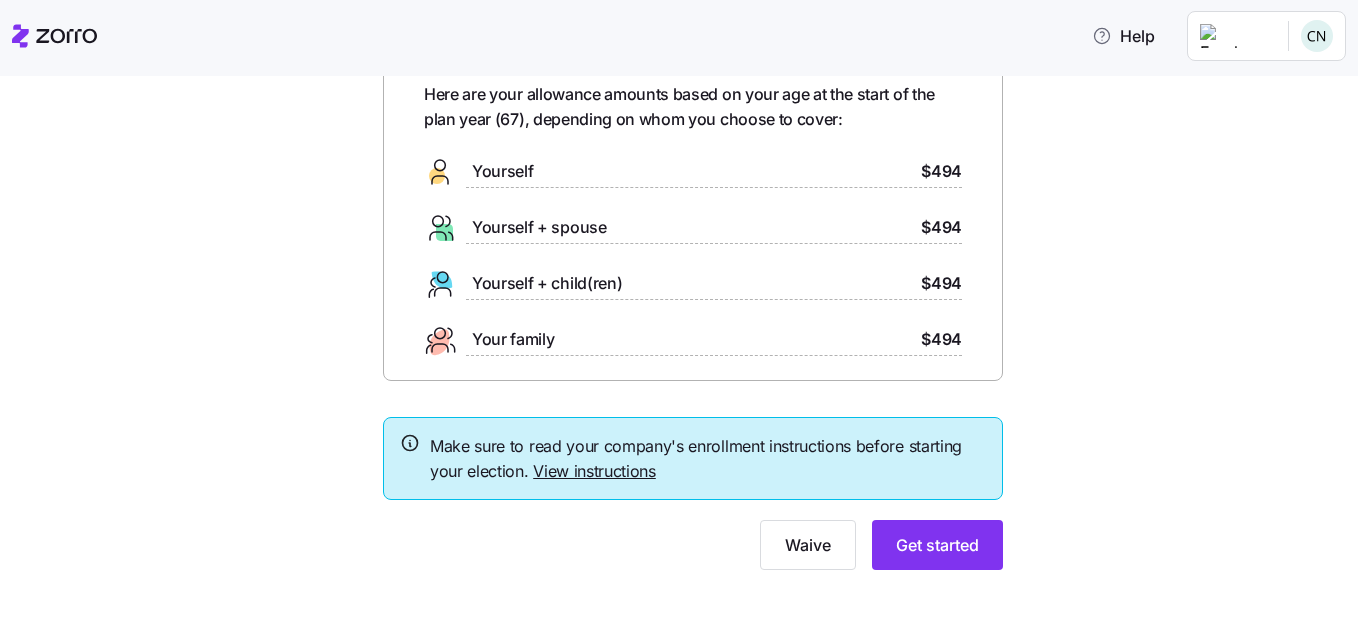 click on "Help Your ICHRA enrollment information Here are your allowance amounts based on your age at the start of the plan year ( [AGE] ), depending on whom you choose to cover: Yourself $494 Yourself + spouse $494 Yourself + child(ren) $494 Your family $494 Make sure to read your company's enrollment instructions before starting your election.   View instructions Waive Get started Personalized allowance | Zorro" at bounding box center [679, 315] 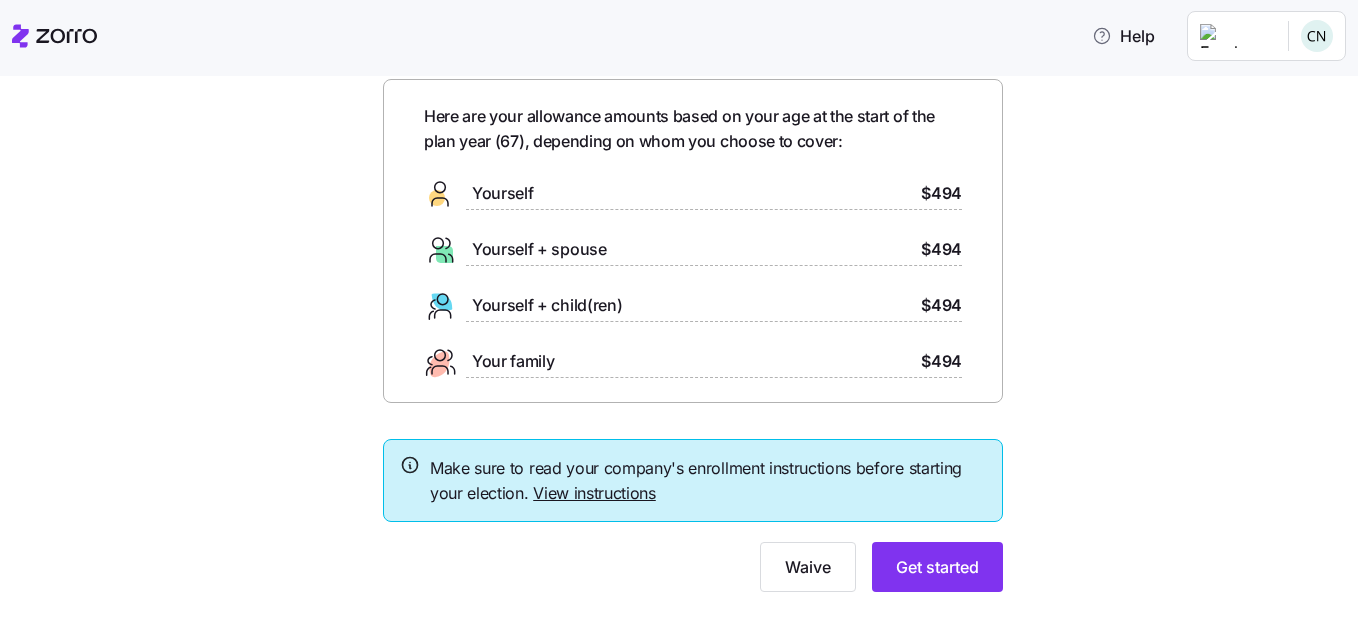 scroll, scrollTop: 0, scrollLeft: 0, axis: both 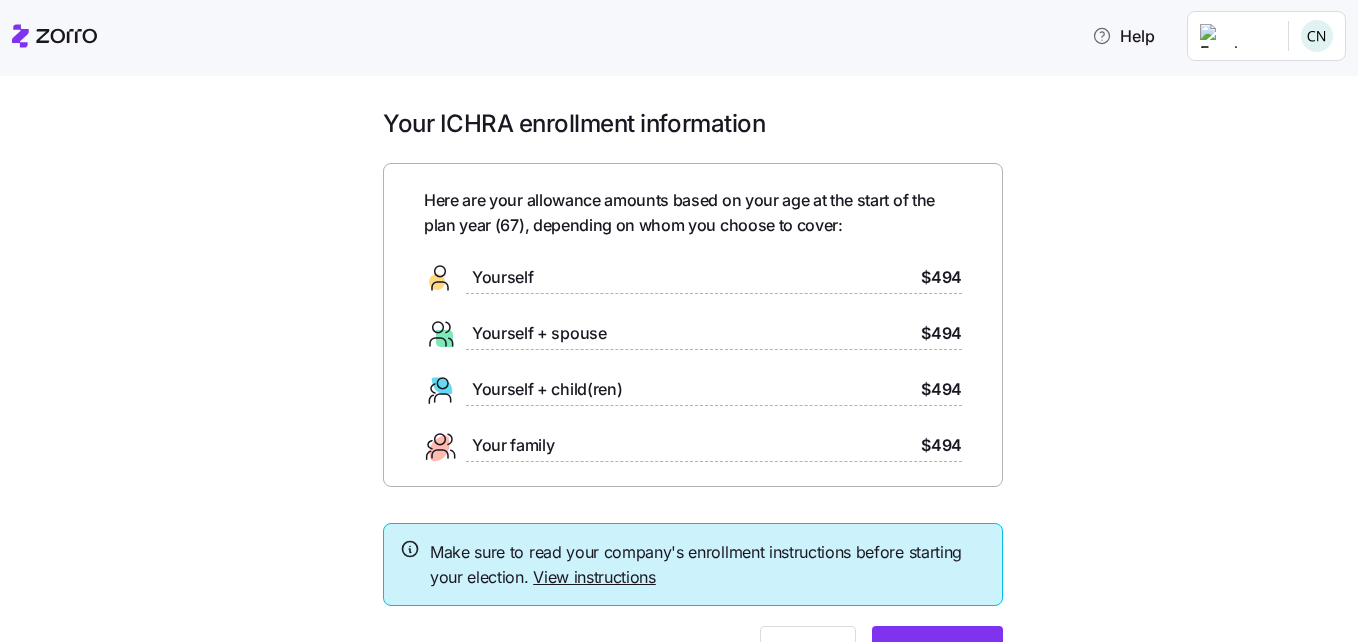 click on "Help" at bounding box center (679, 36) 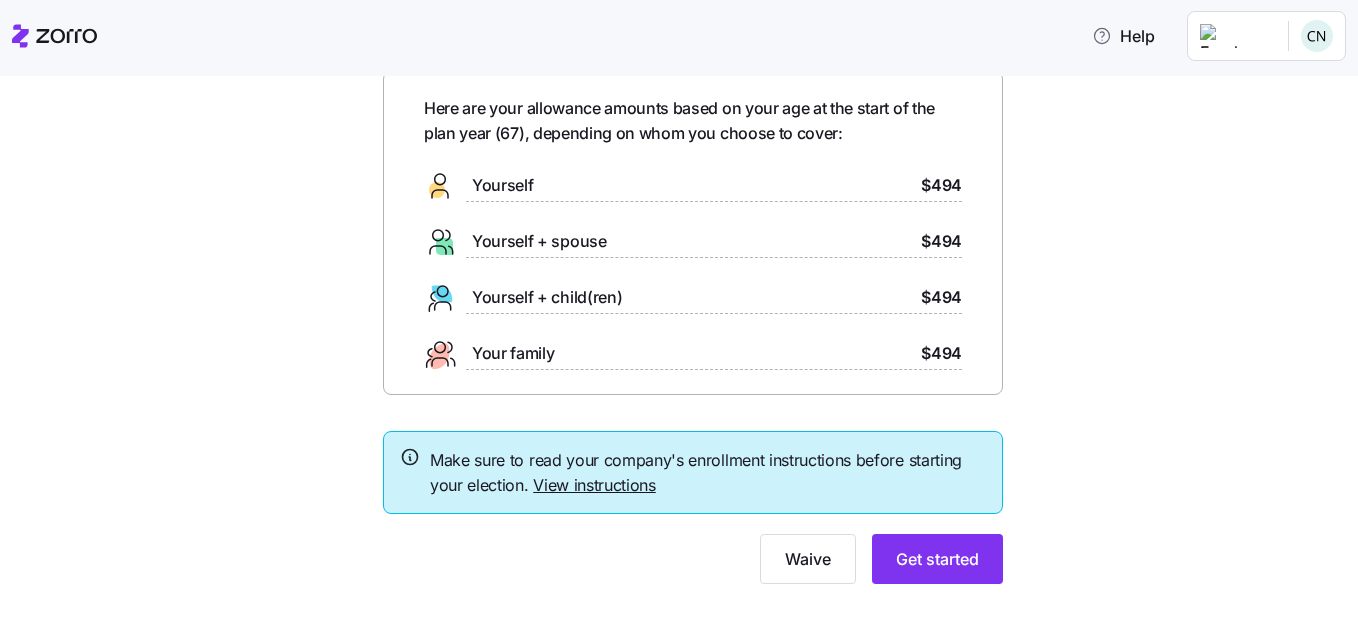 scroll, scrollTop: 100, scrollLeft: 0, axis: vertical 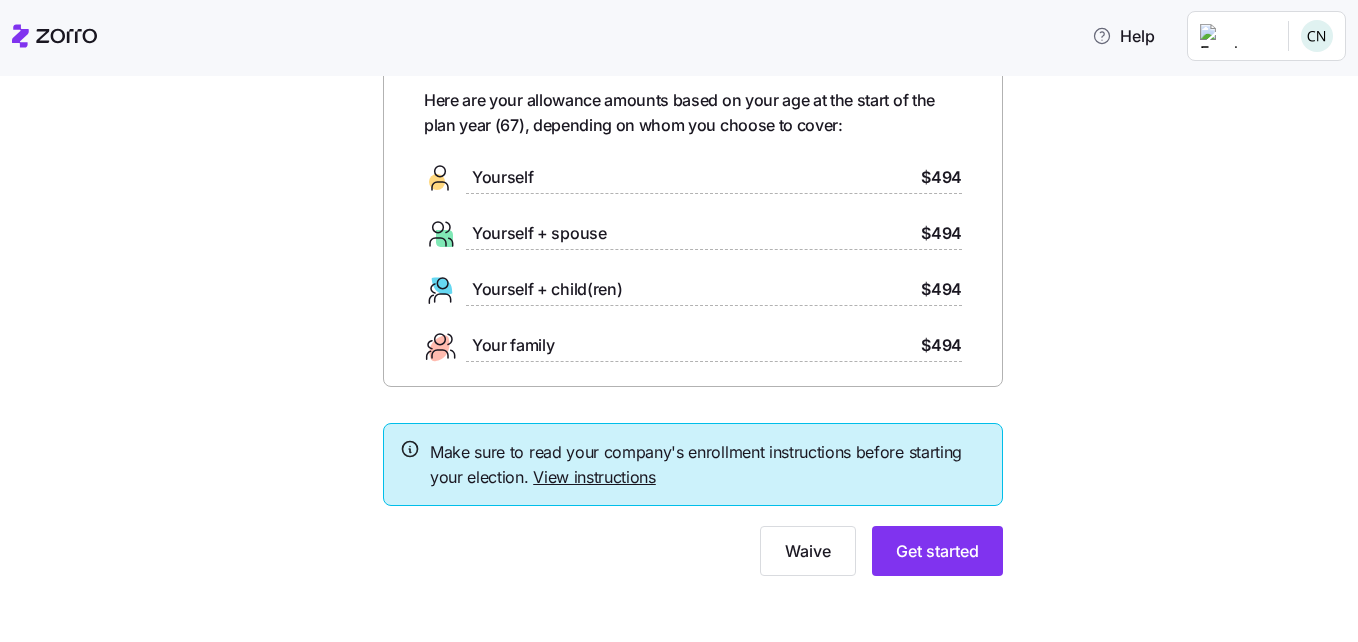 click on "View instructions" at bounding box center [594, 477] 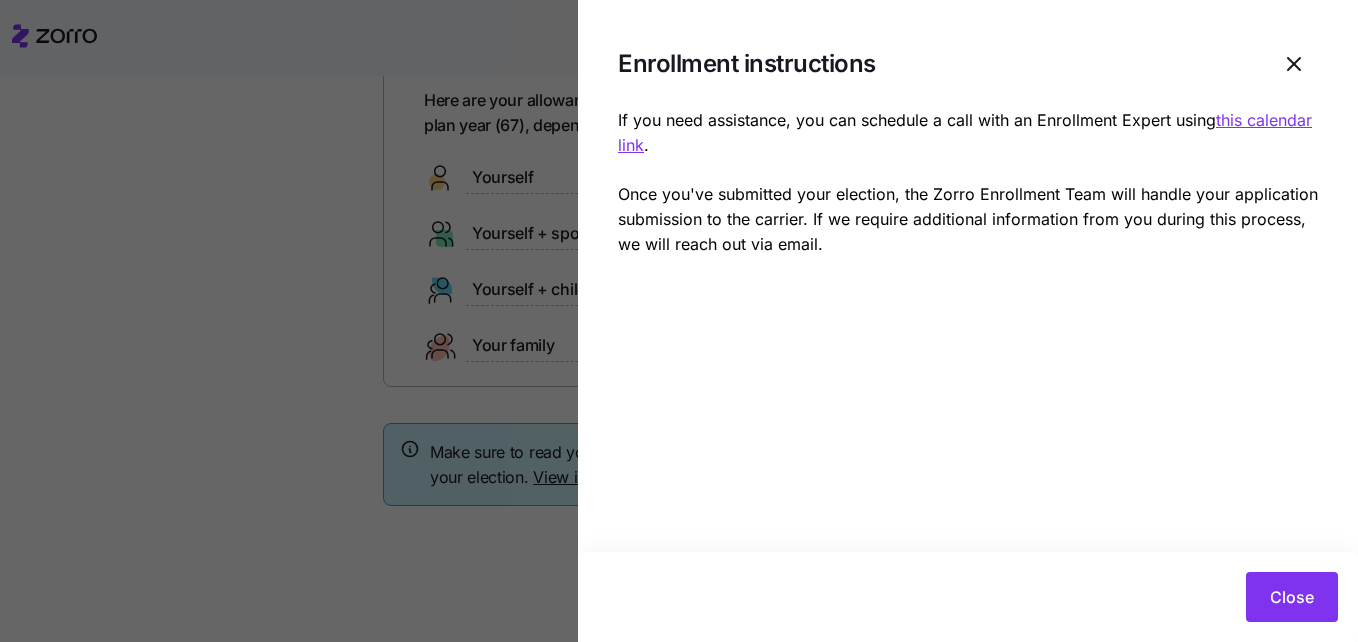 click on "this calendar link" at bounding box center [965, 132] 